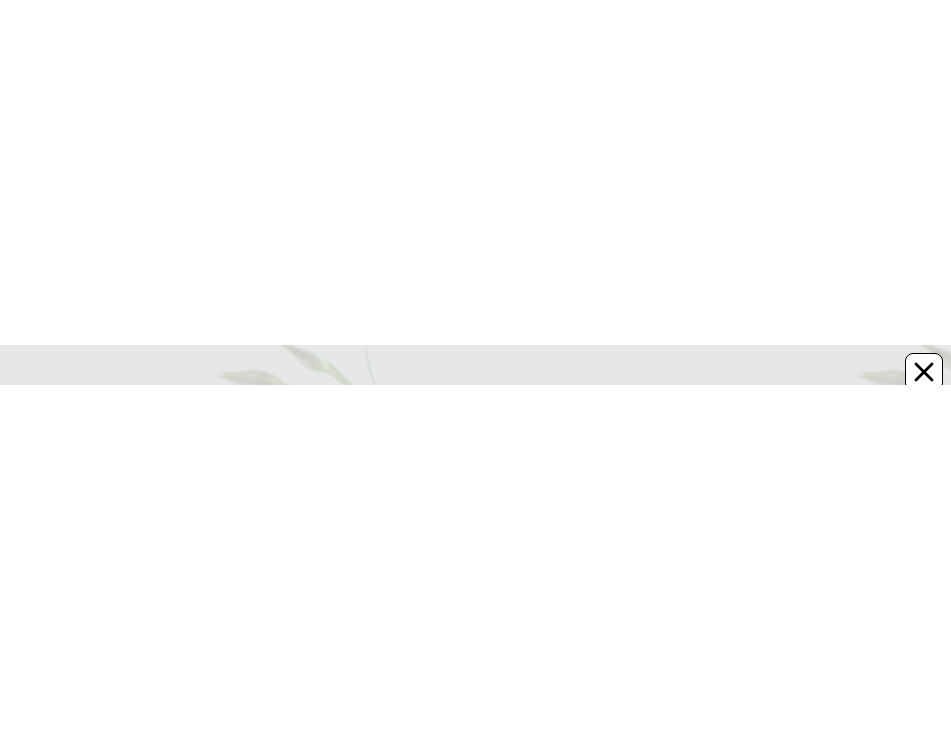 scroll, scrollTop: 0, scrollLeft: 0, axis: both 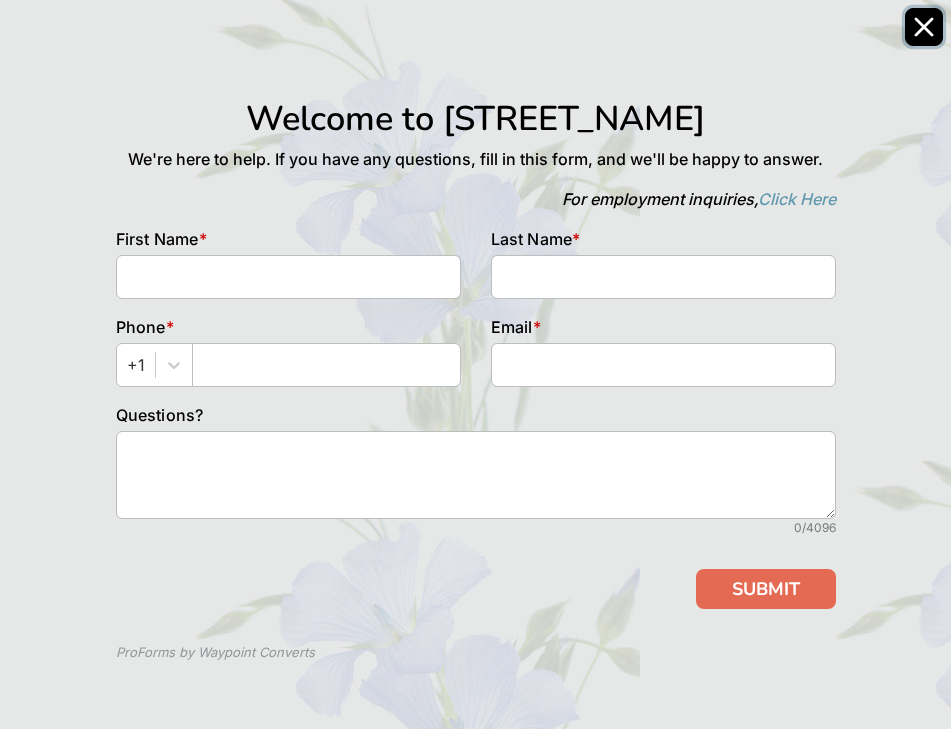 click at bounding box center [924, 27] 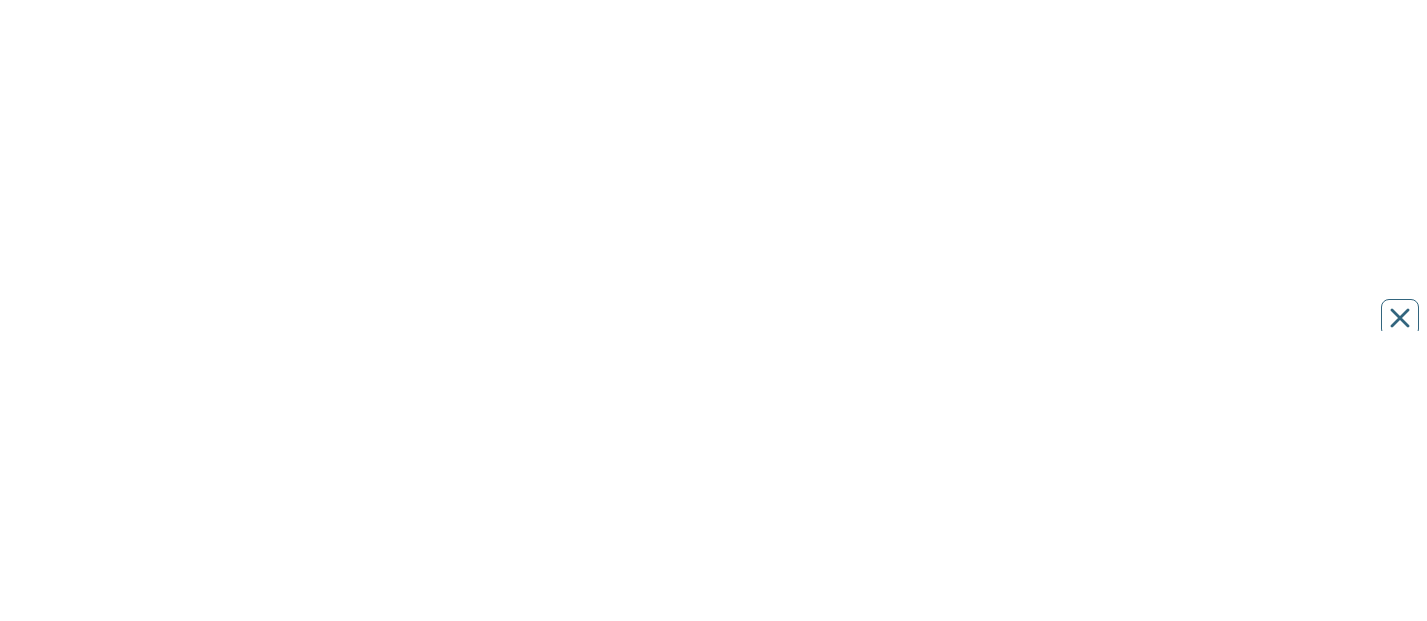 scroll, scrollTop: 0, scrollLeft: 0, axis: both 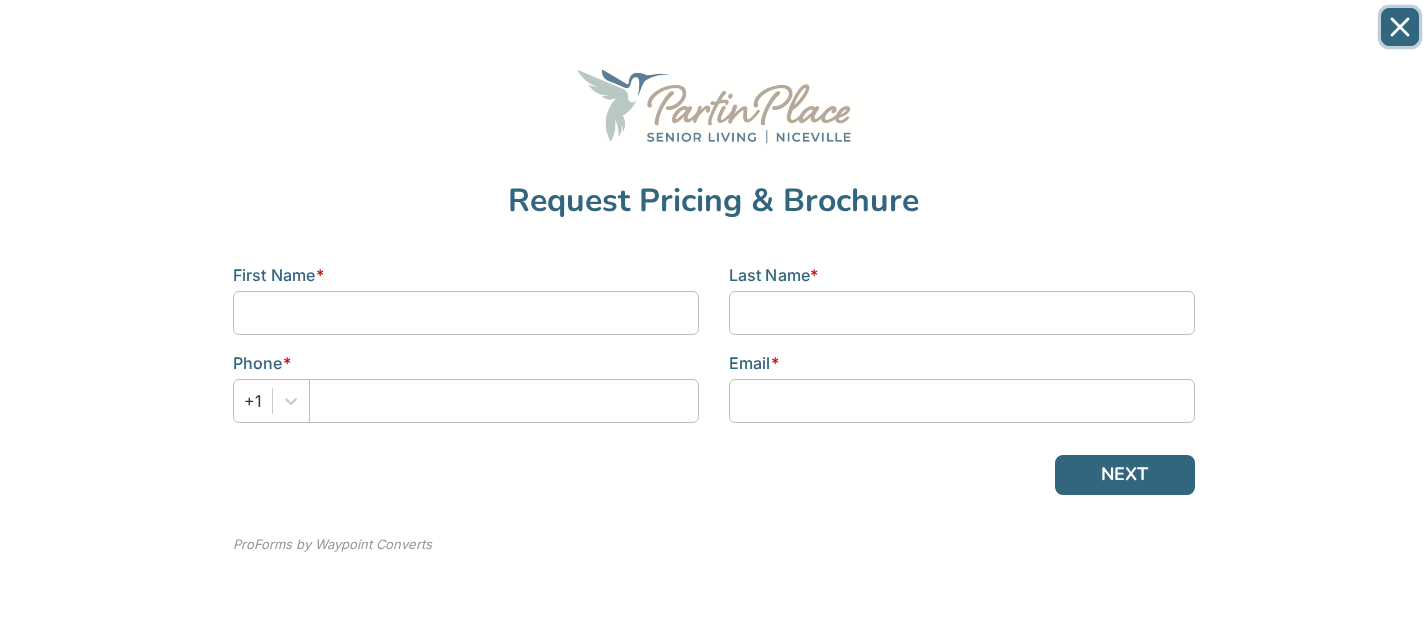 click 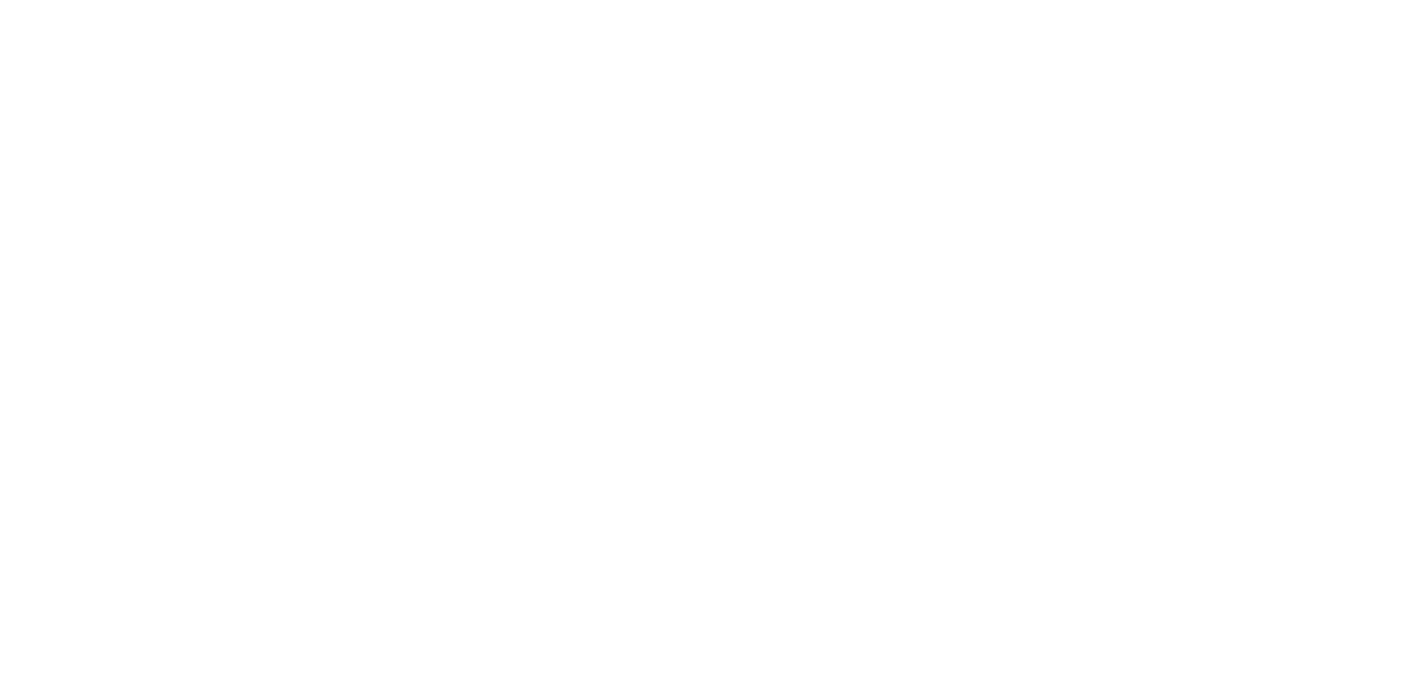 scroll, scrollTop: 0, scrollLeft: 0, axis: both 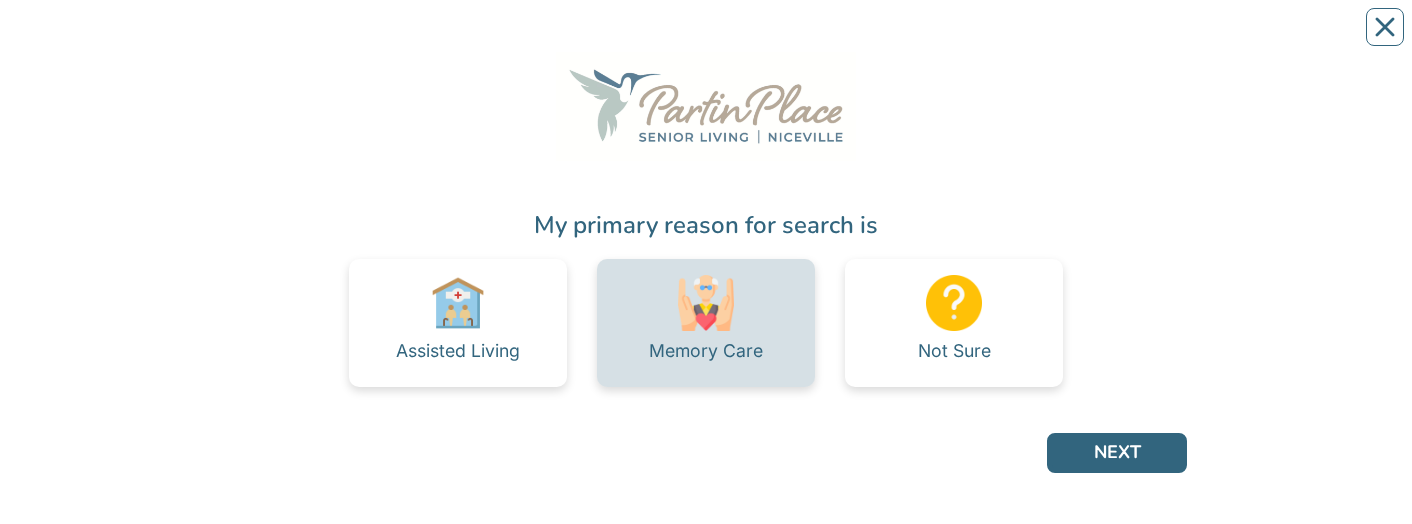 click on "Memory Care" at bounding box center [706, 351] 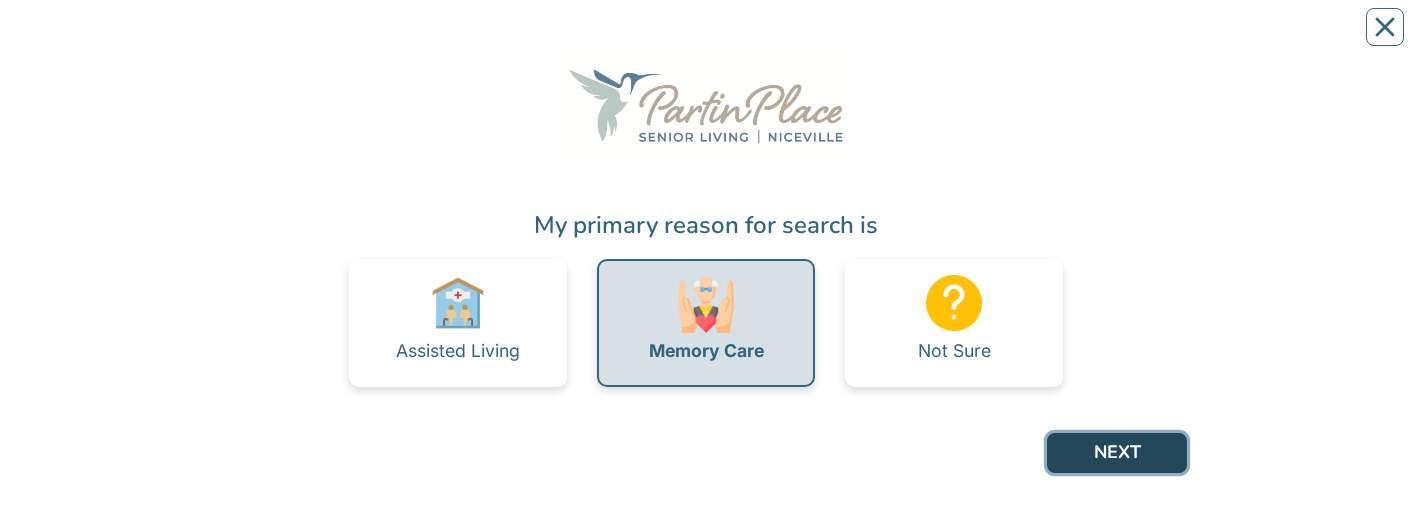 click on "NEXT" at bounding box center [1117, 453] 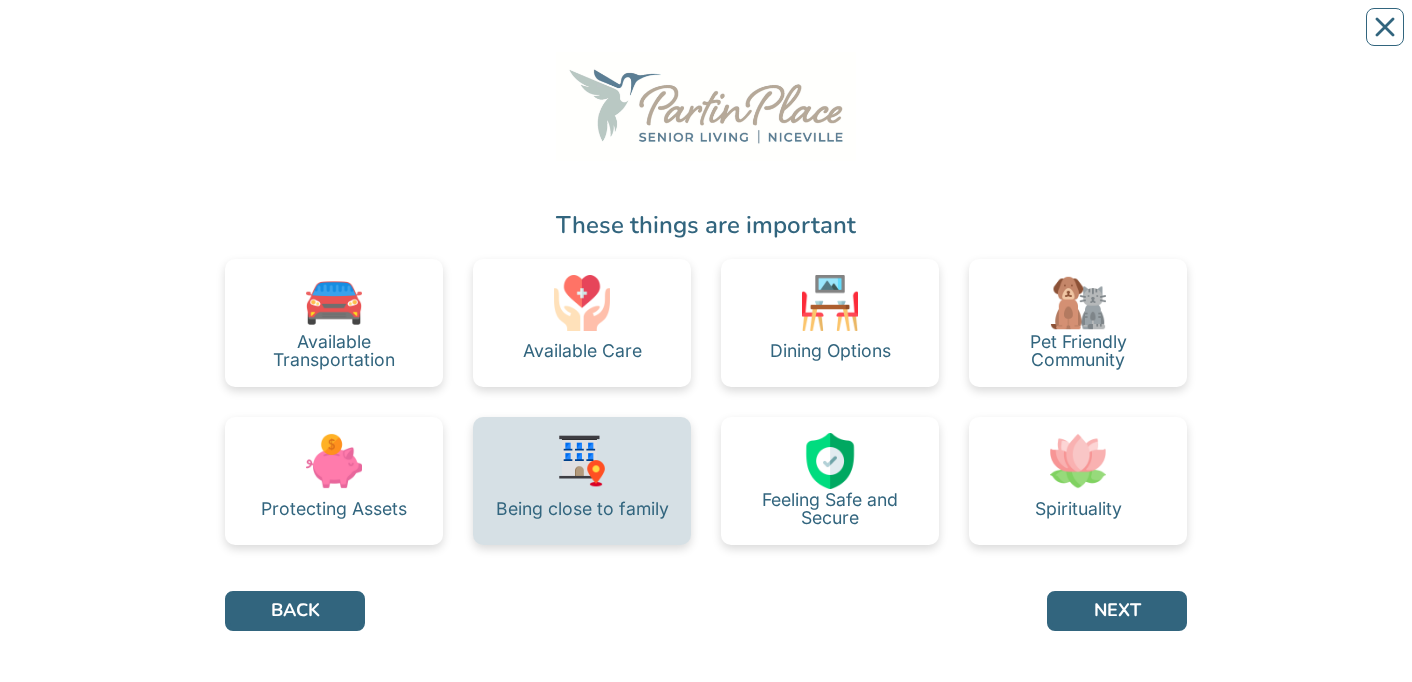 click on "Being close to family" at bounding box center [582, 509] 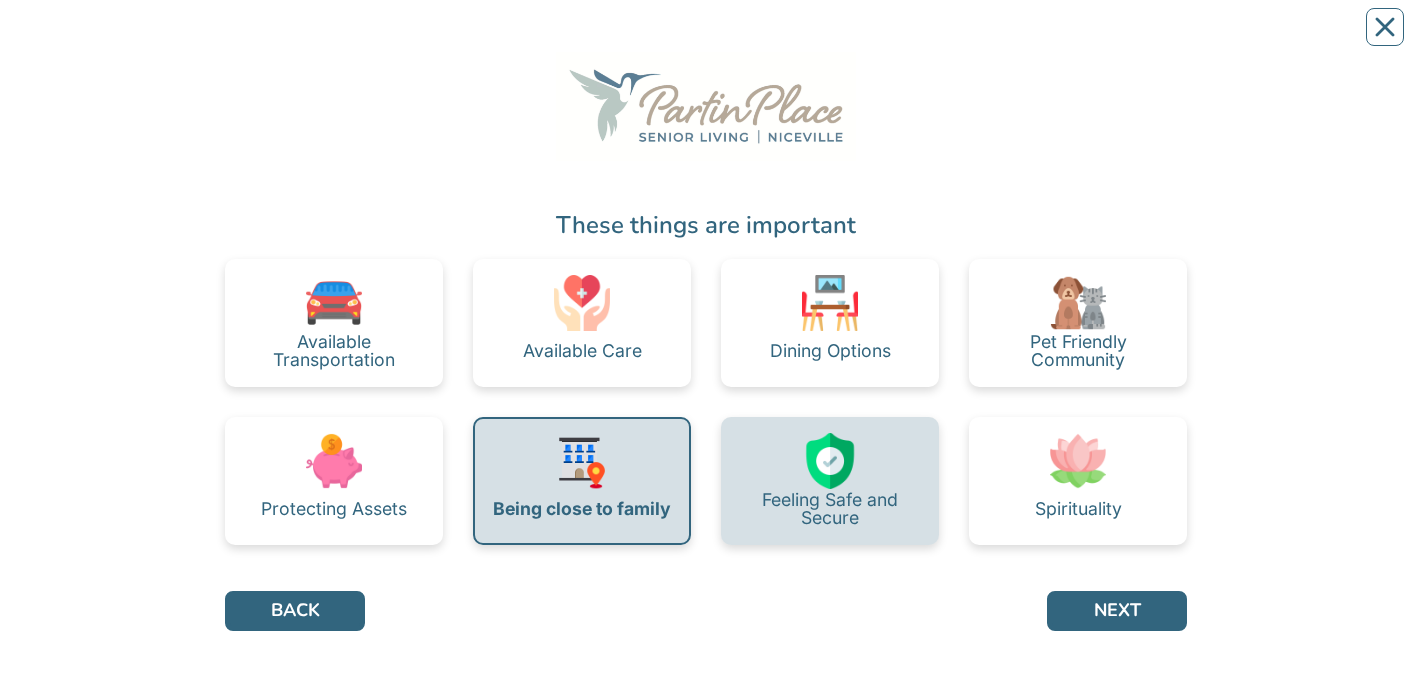 click on "Feeling Safe and Secure" at bounding box center [830, 508] 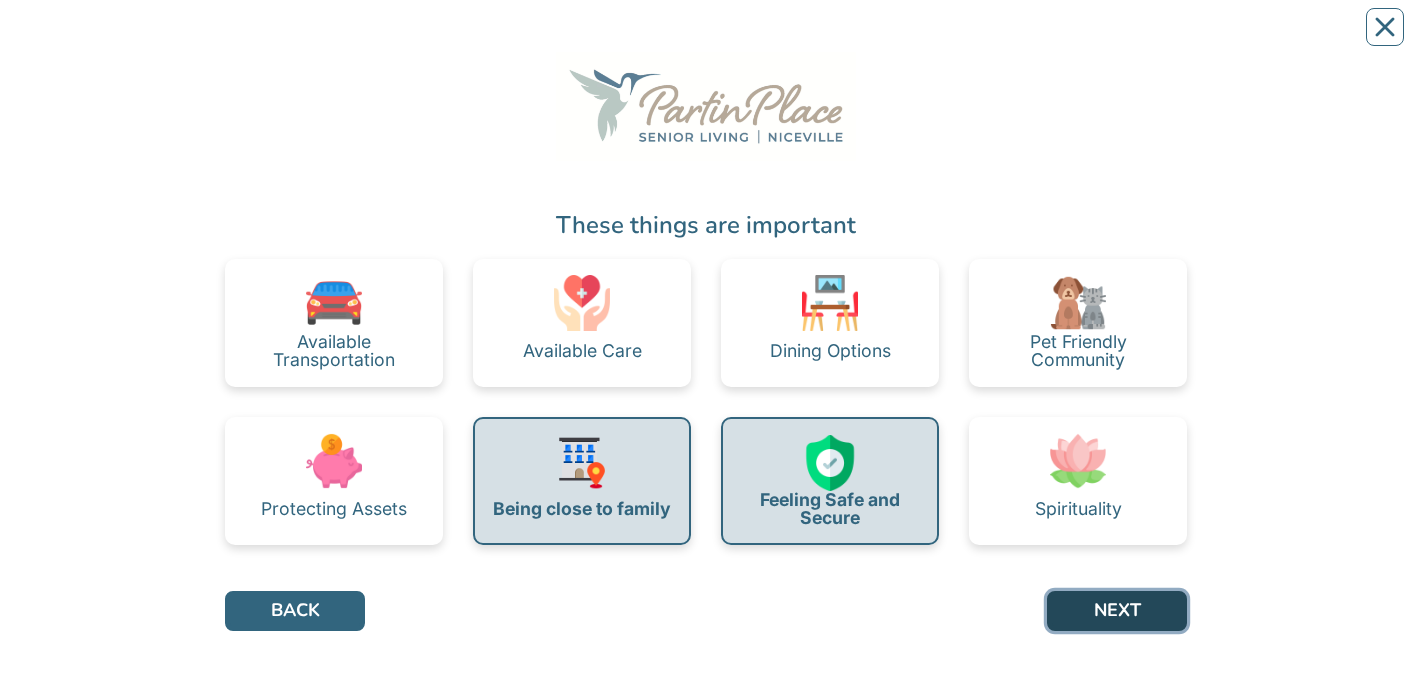 click on "NEXT" at bounding box center [1117, 611] 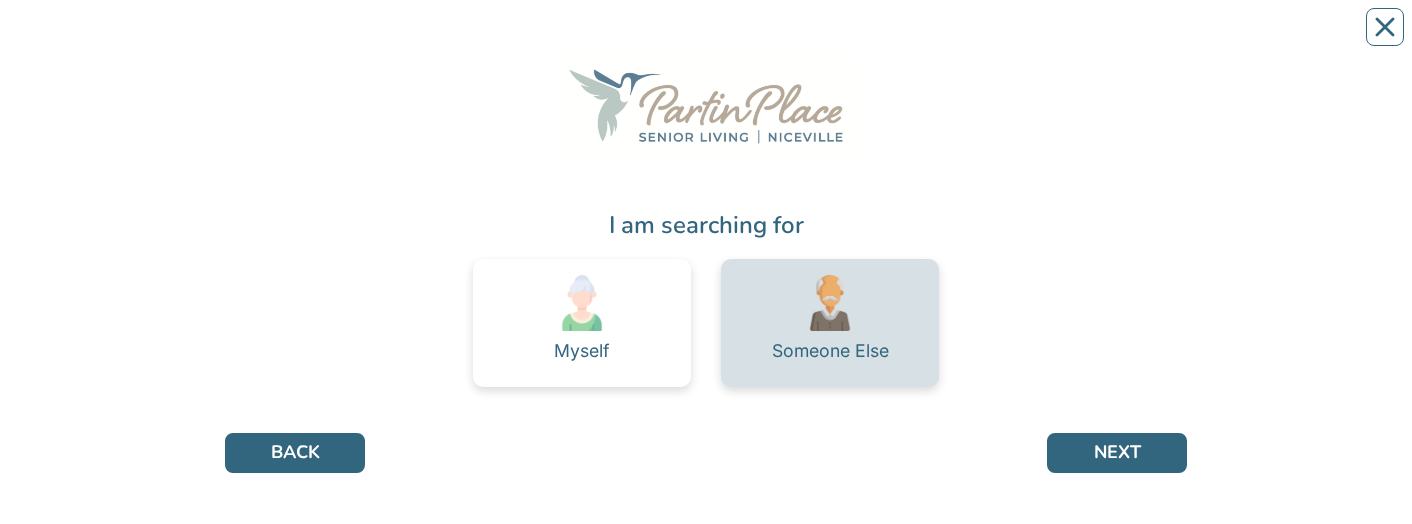 click on "Someone Else" at bounding box center (830, 351) 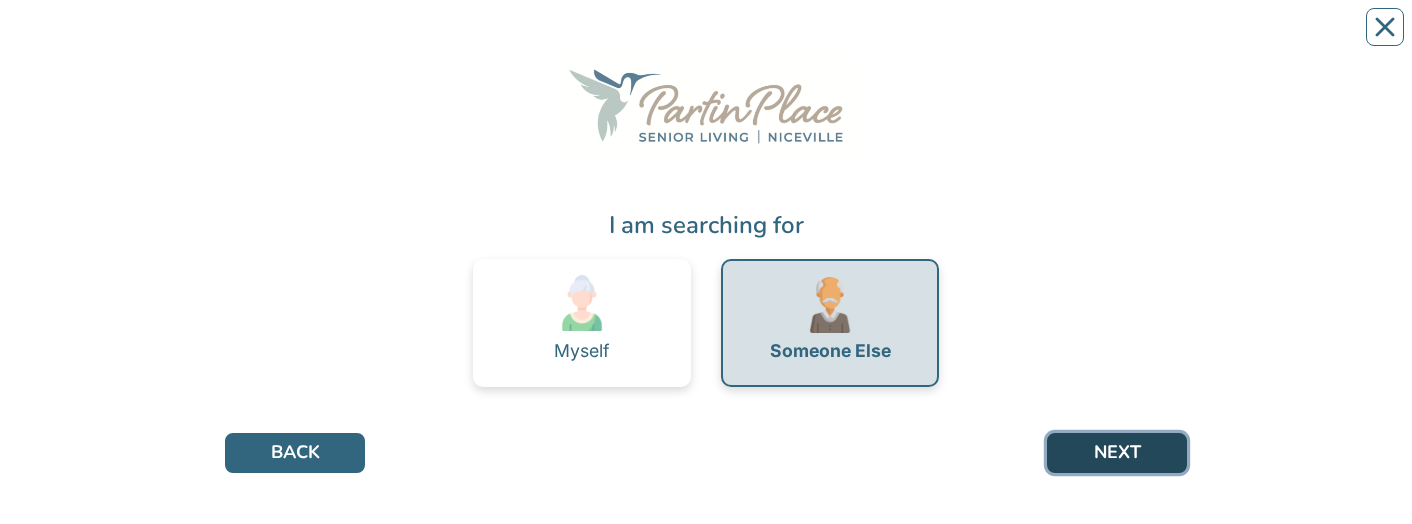 click on "NEXT" at bounding box center [1117, 453] 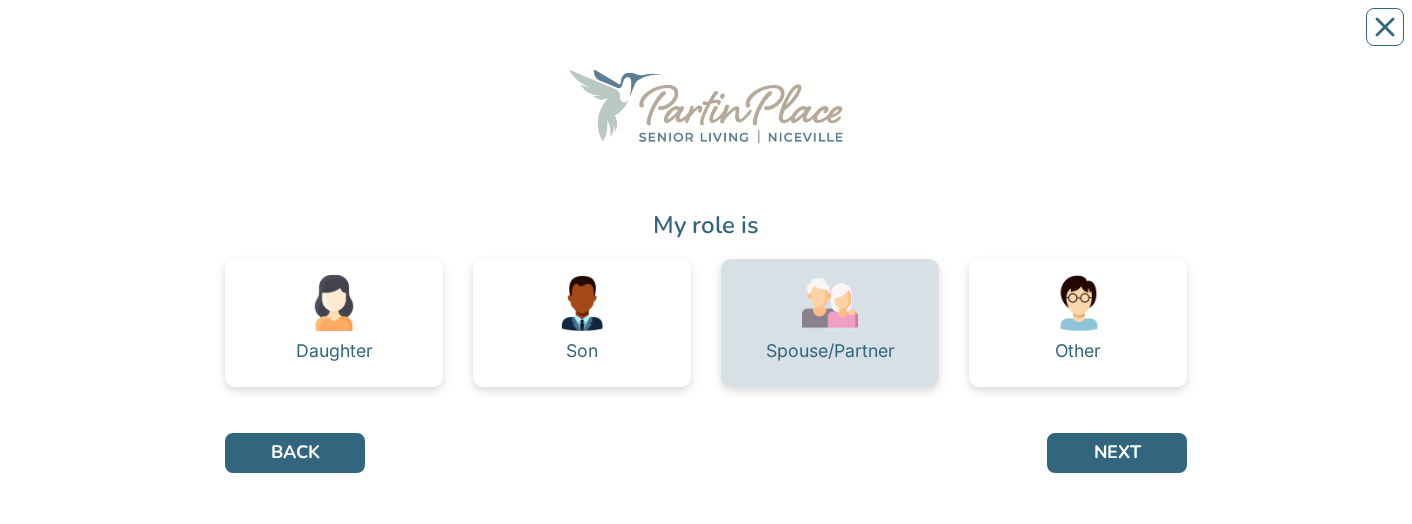 click on "Spouse/Partner" at bounding box center (830, 351) 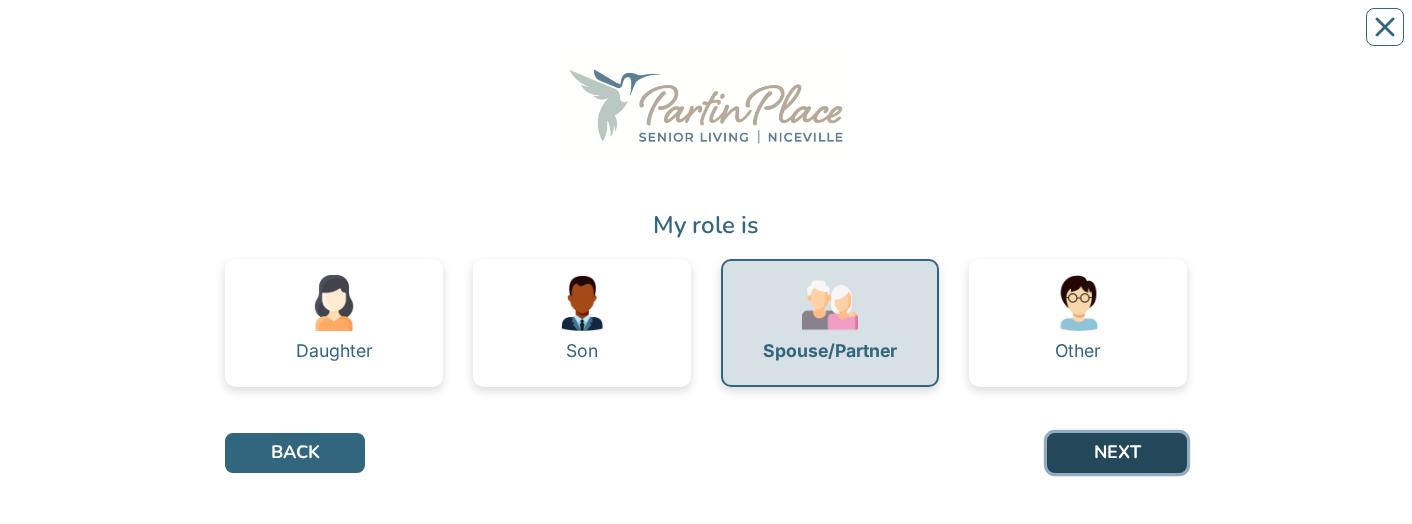click on "NEXT" at bounding box center [1117, 453] 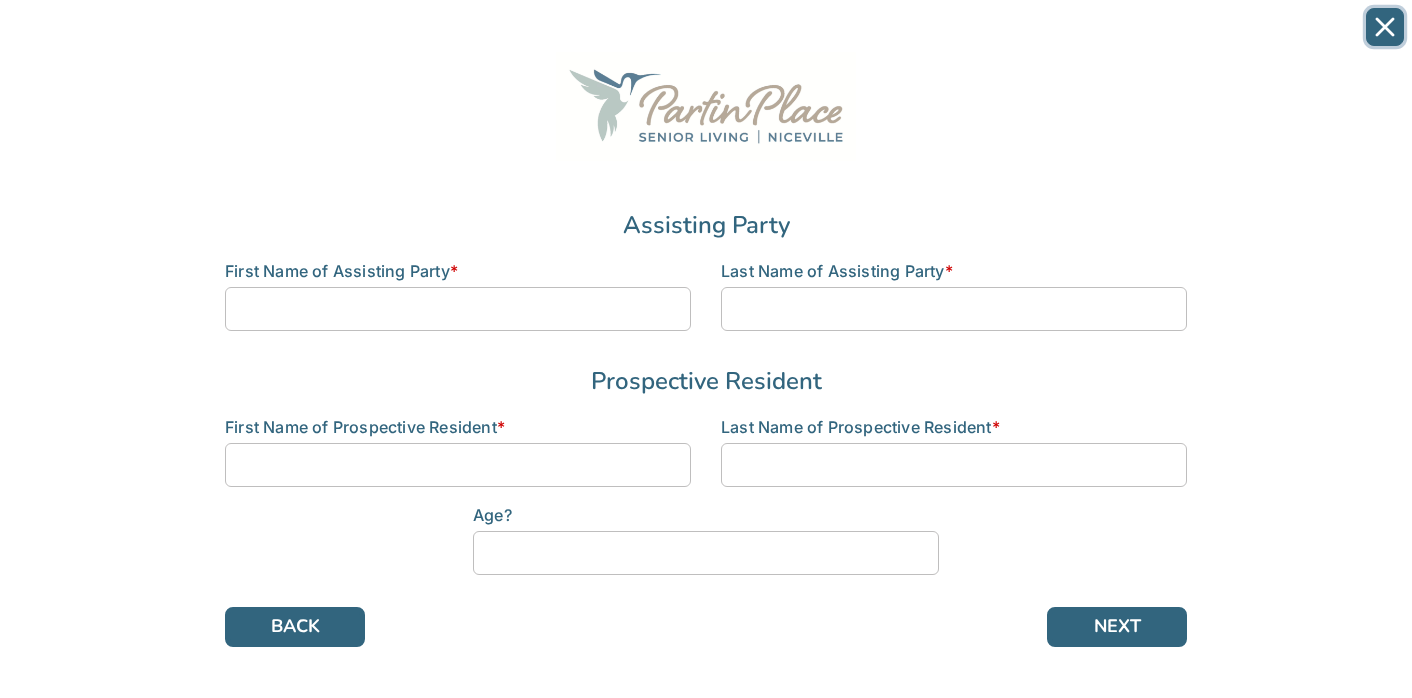 click 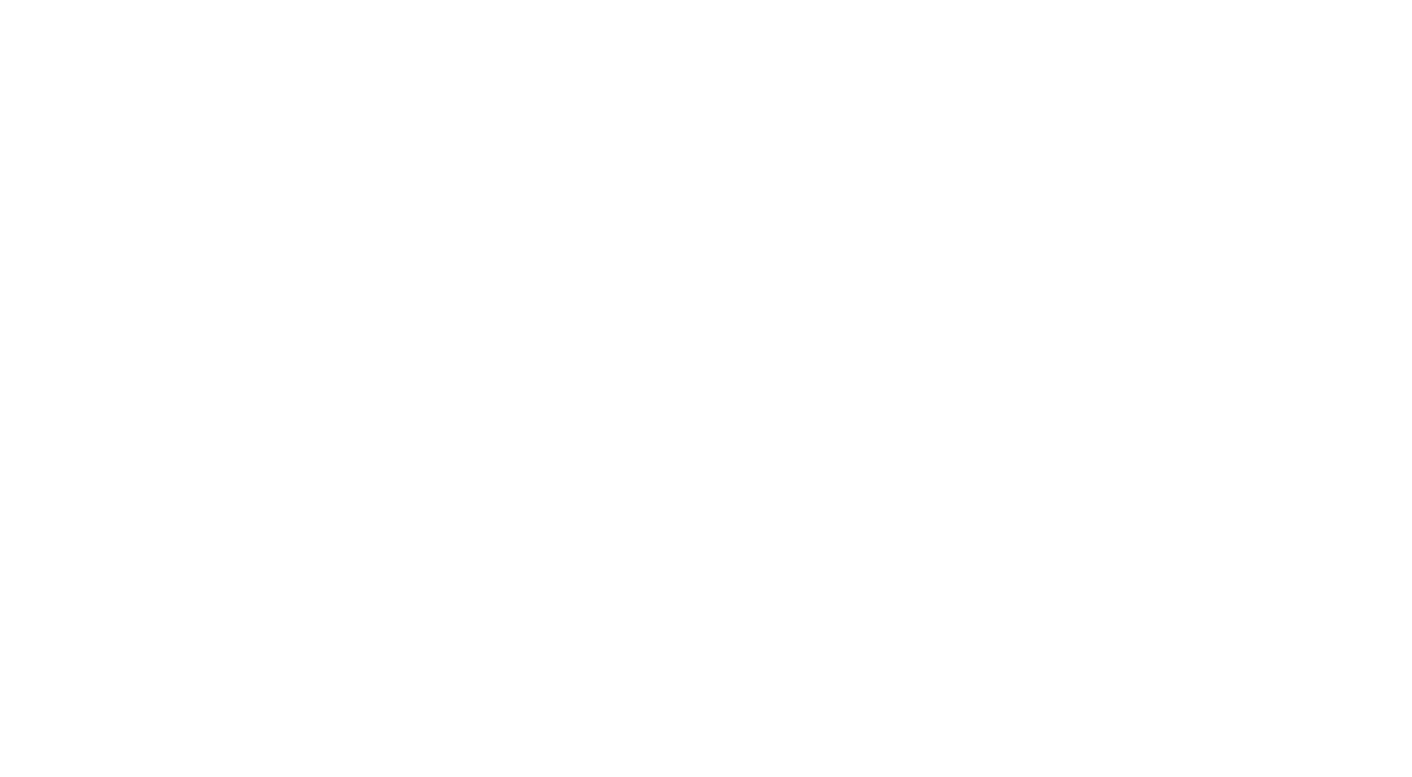 scroll, scrollTop: 0, scrollLeft: 0, axis: both 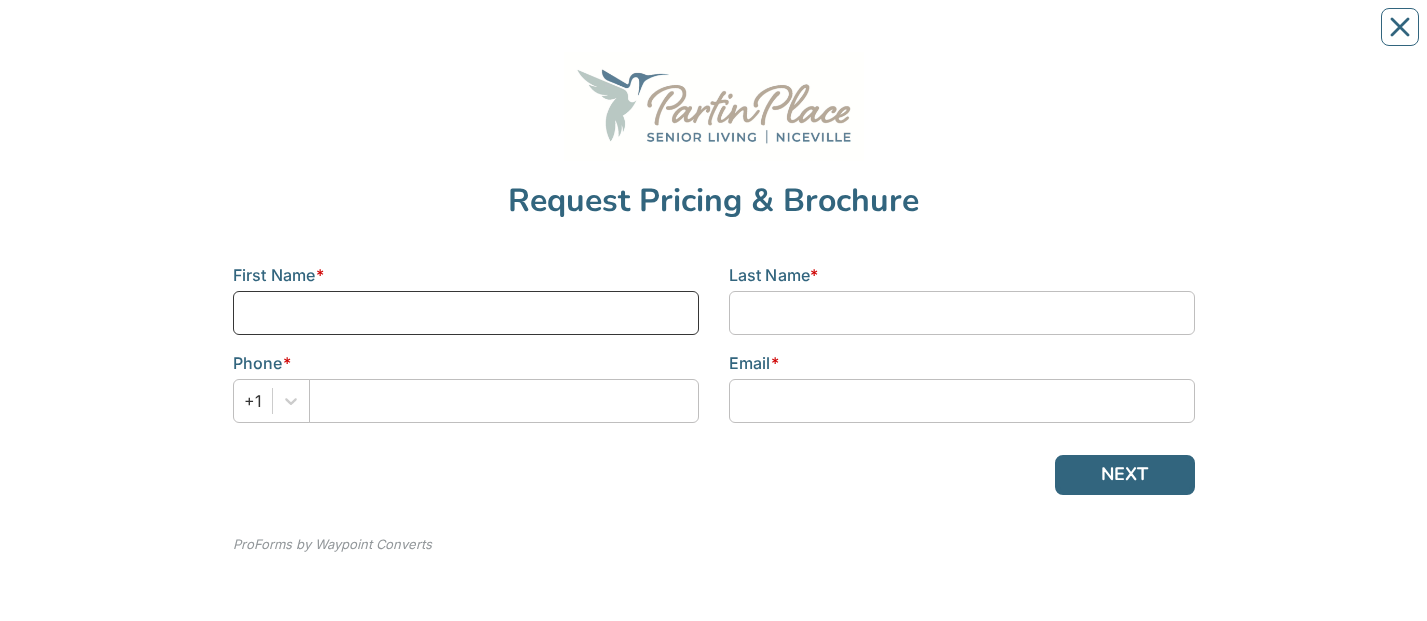 click at bounding box center [466, 313] 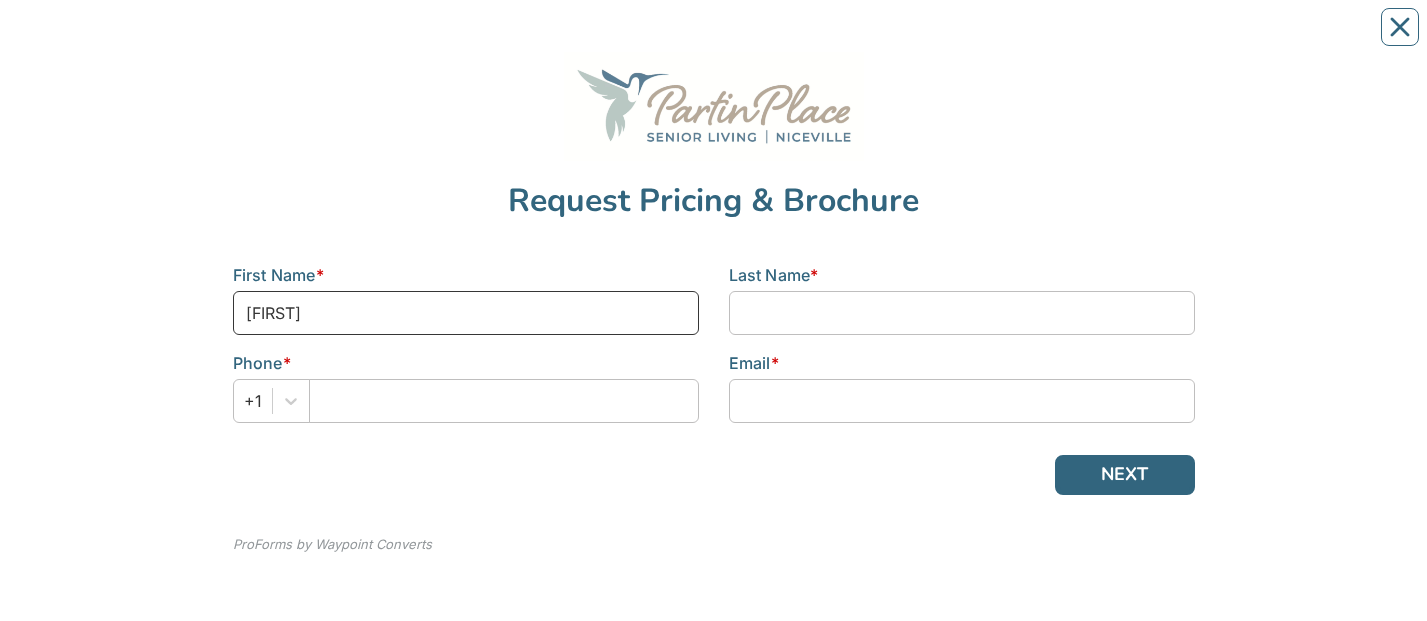 type on "[FIRST]" 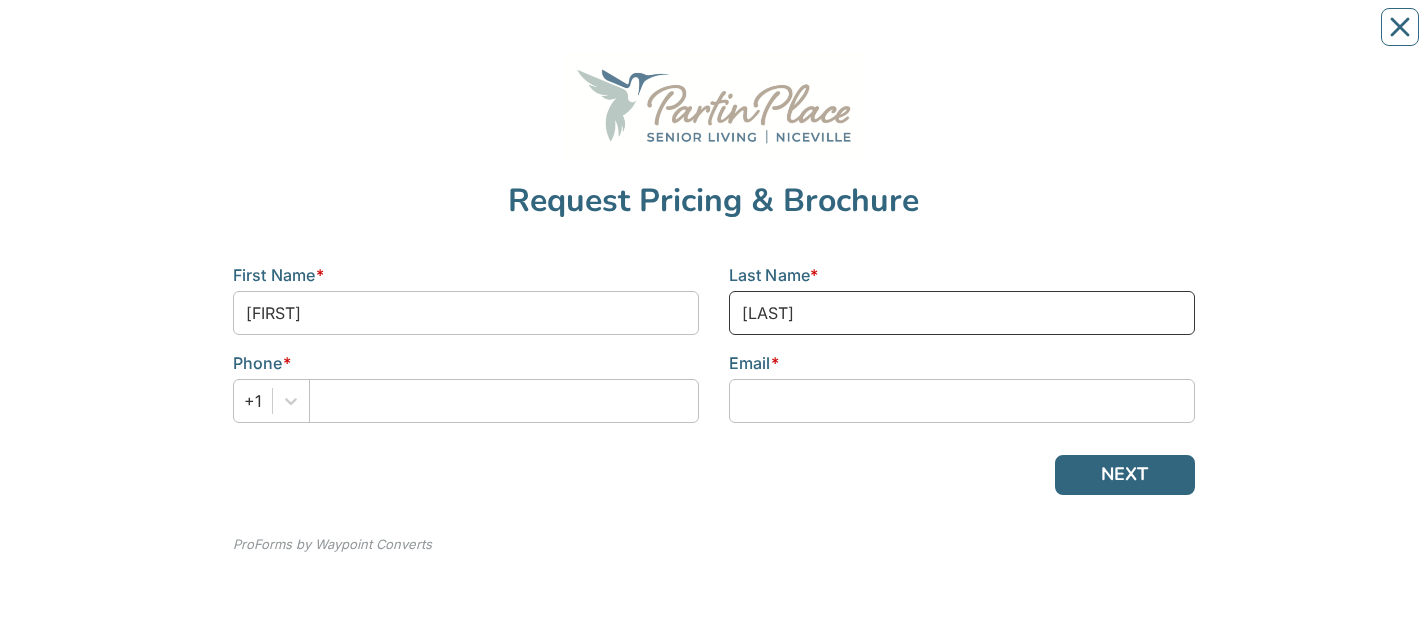 type on "[LAST]" 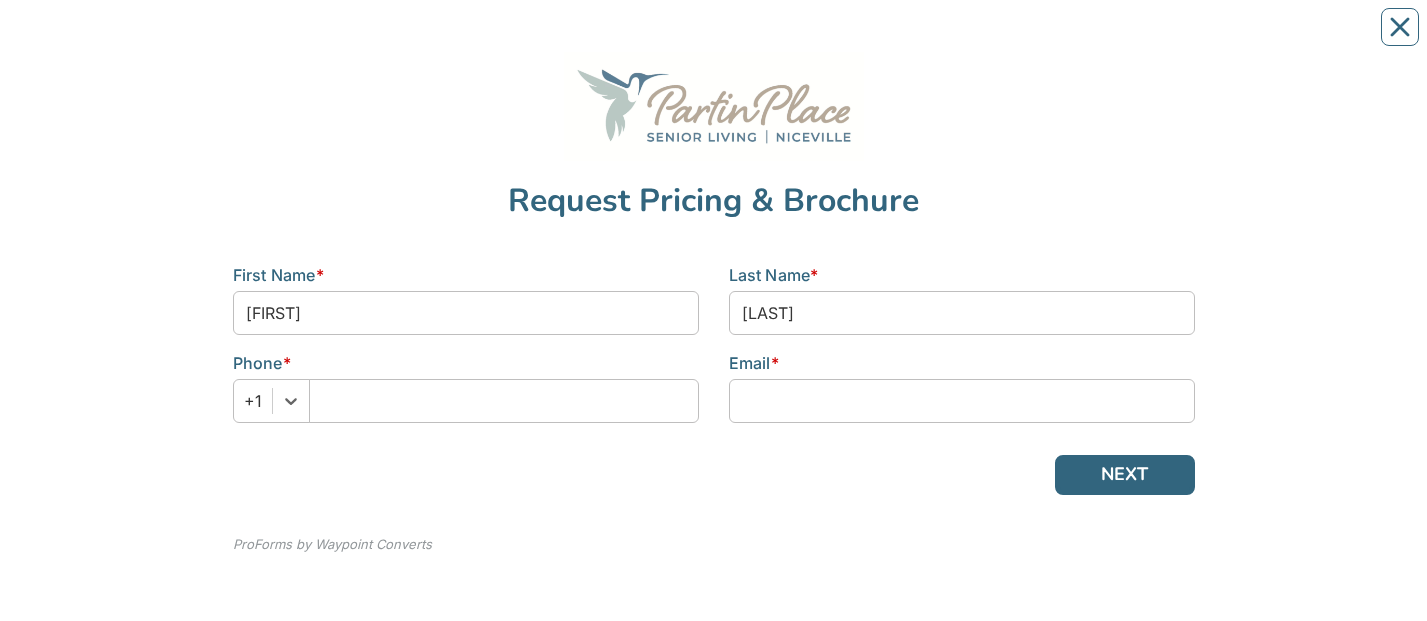 click on "Email *" at bounding box center (962, 363) 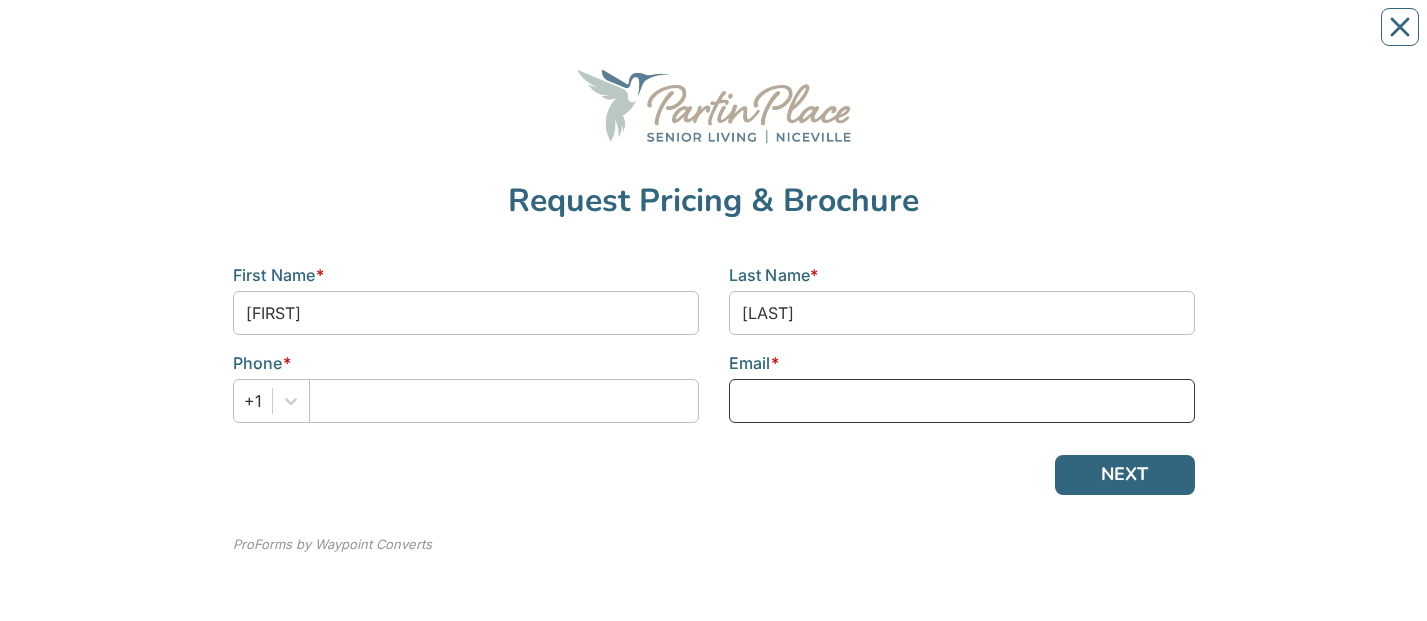 click at bounding box center [962, 401] 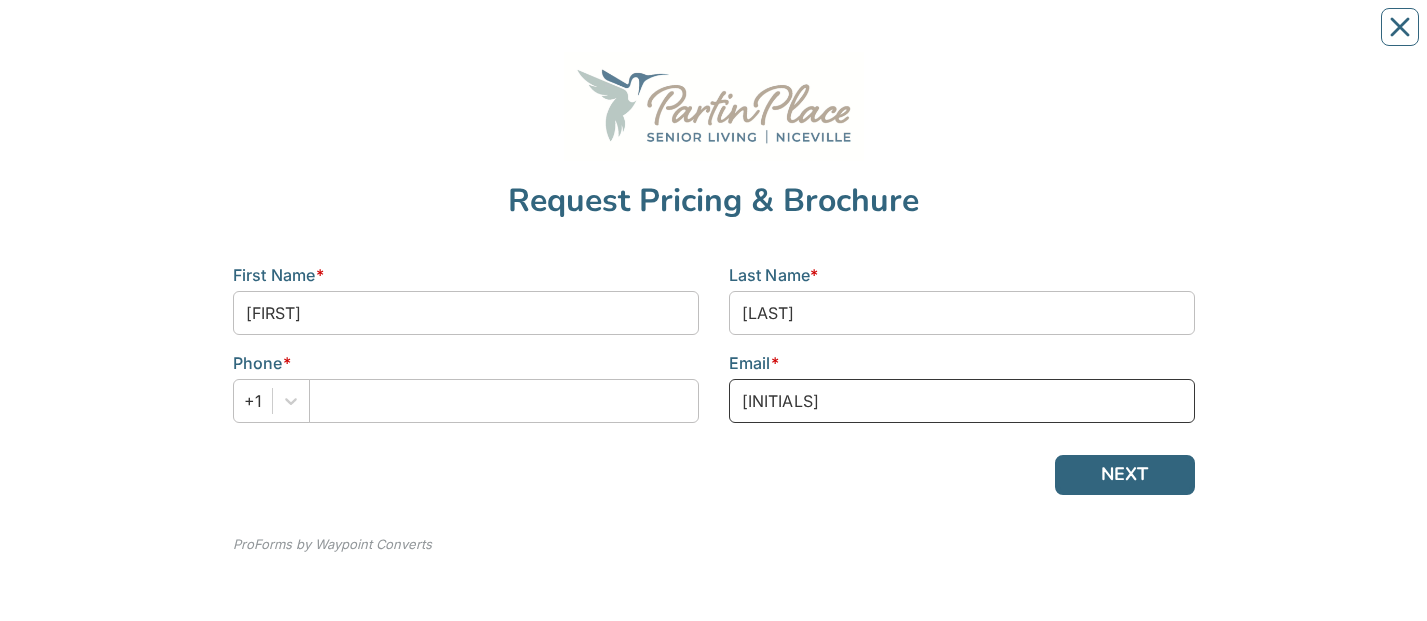 type on "t" 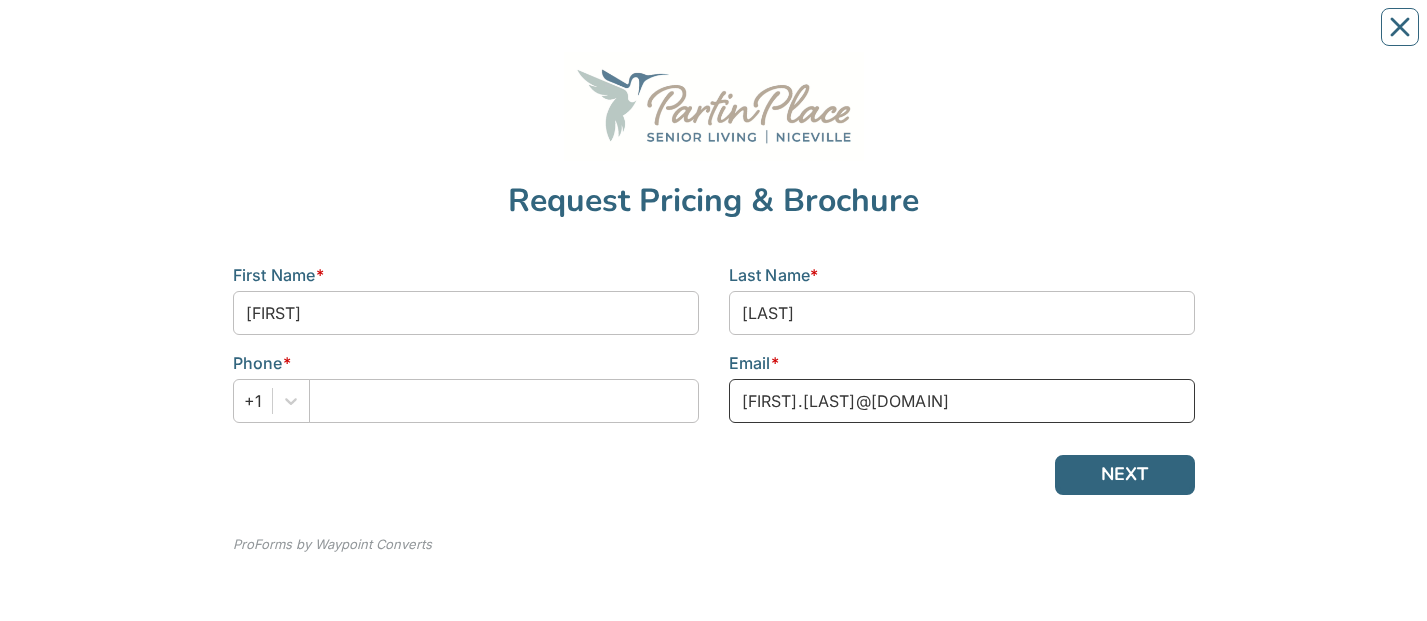 type on "[FIRST].[LAST]@[DOMAIN]" 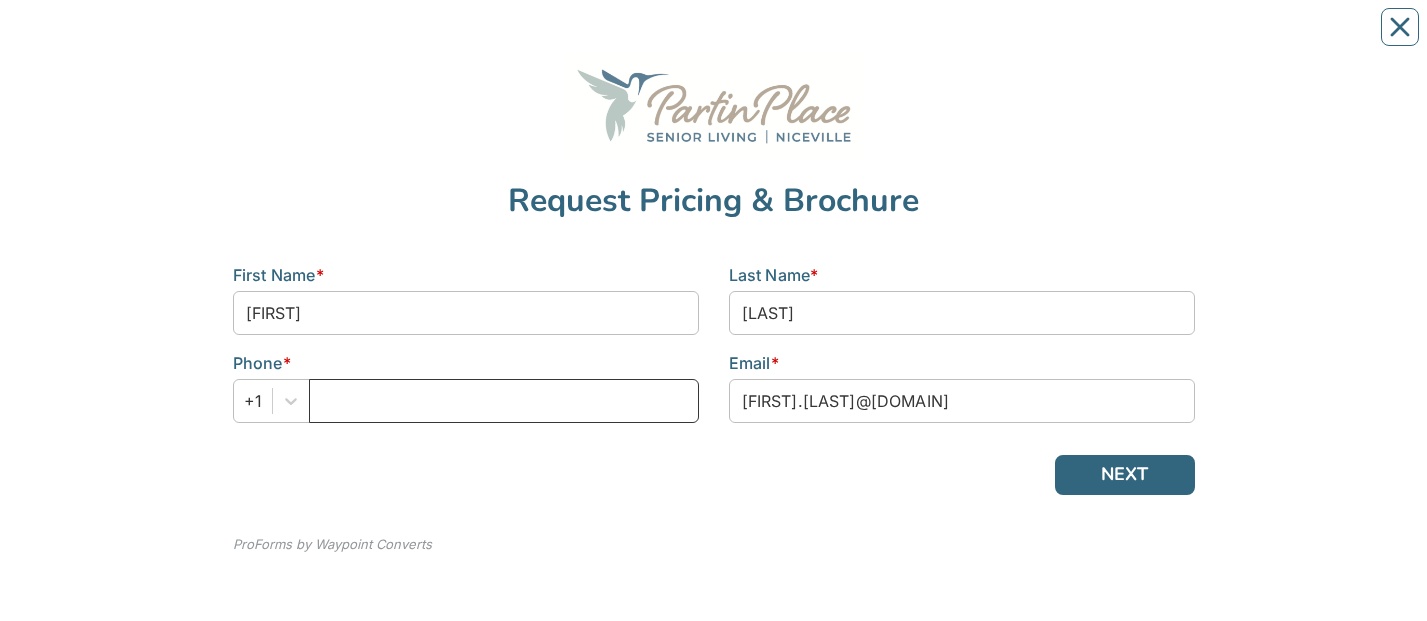 click at bounding box center [504, 401] 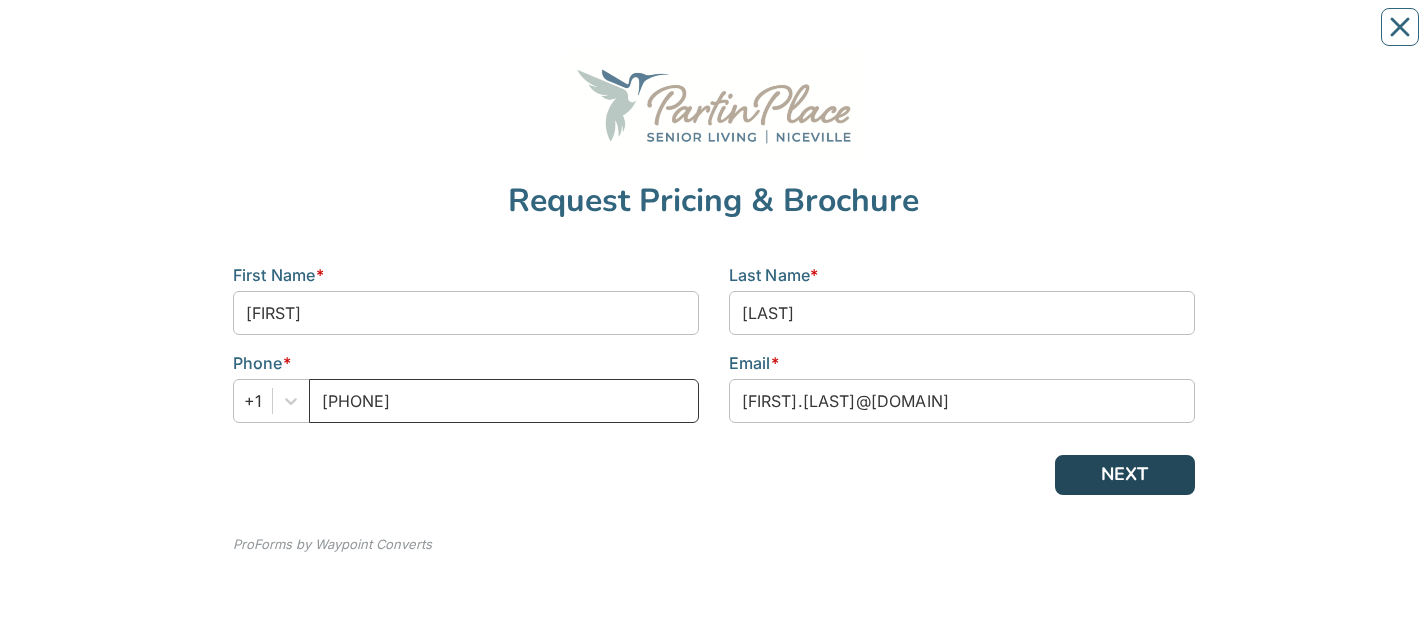type on "[PHONE]" 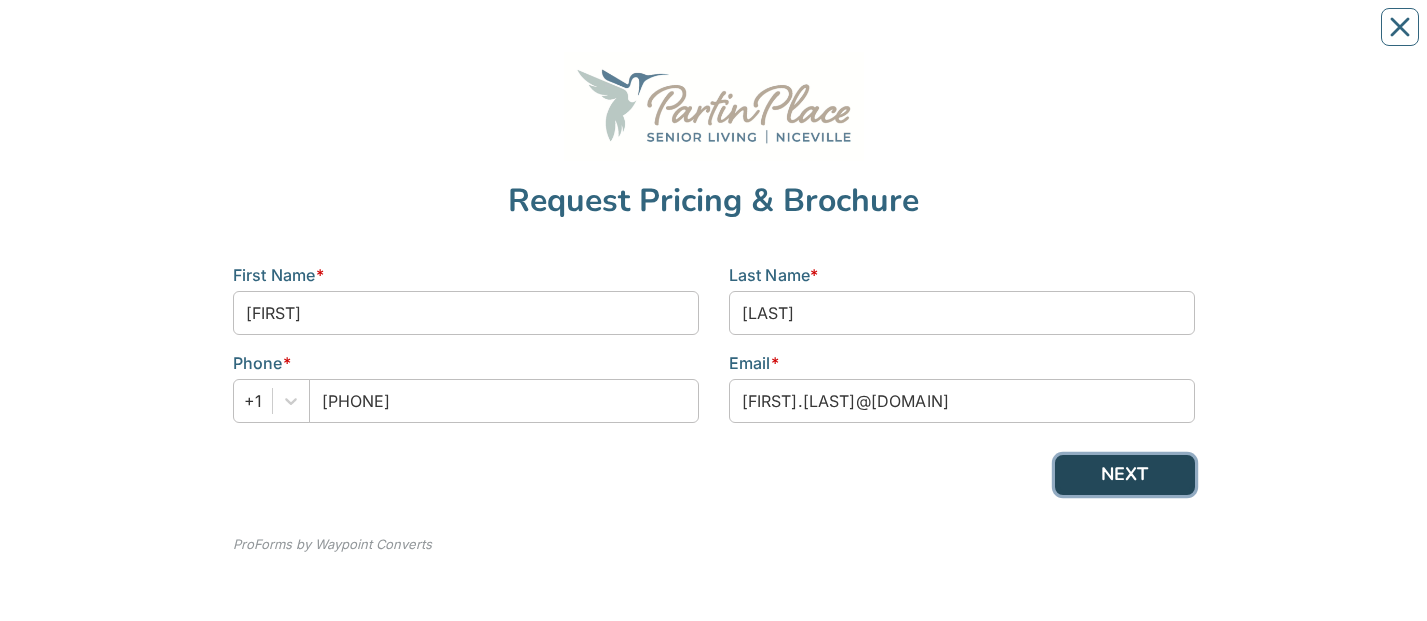 click on "NEXT" at bounding box center [1125, 475] 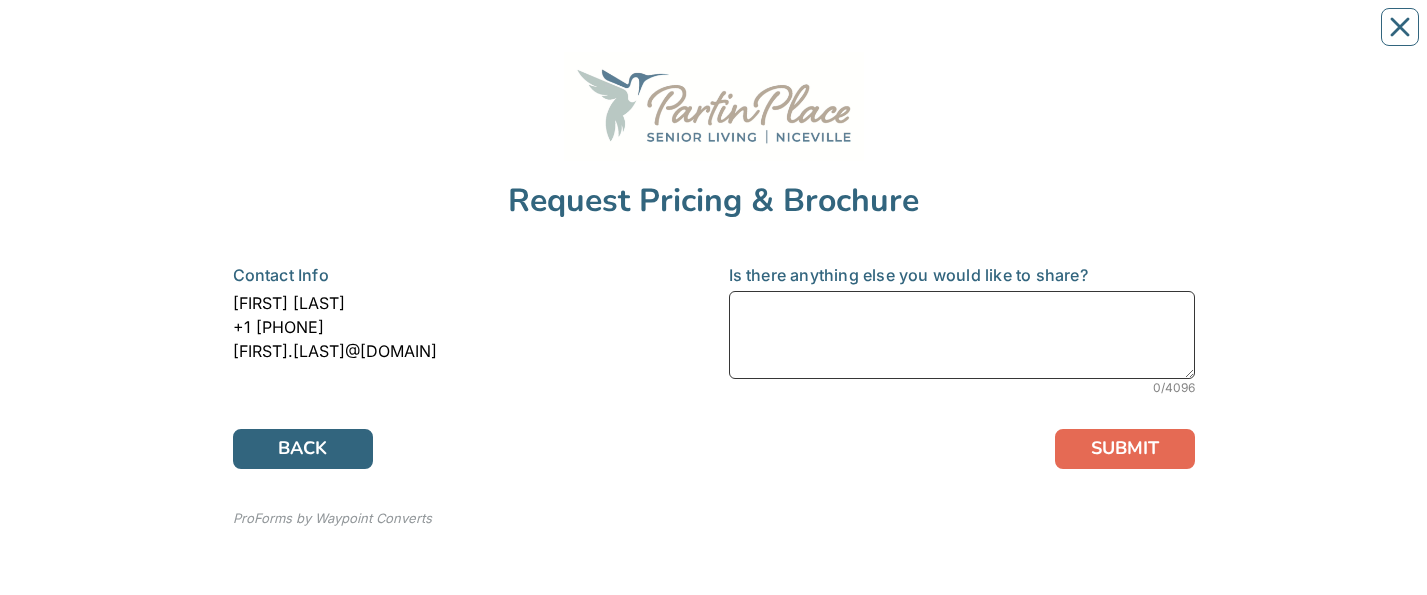 click at bounding box center (962, 335) 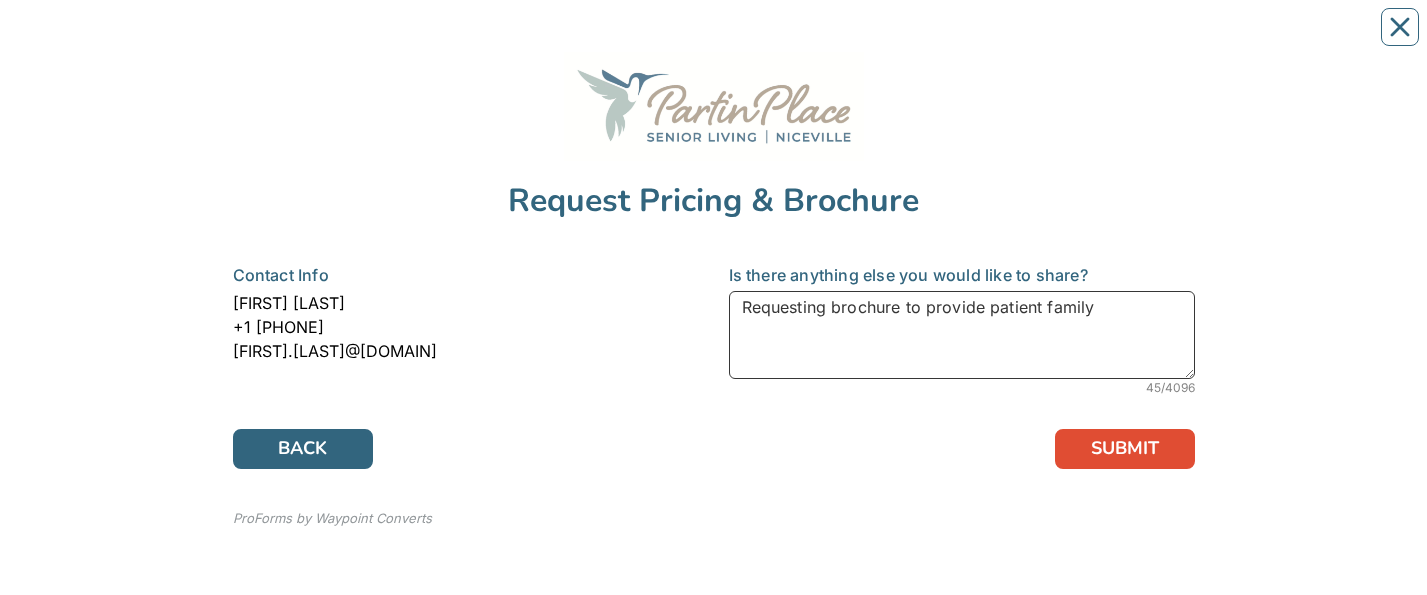 type on "Requesting brochure to provide patient family" 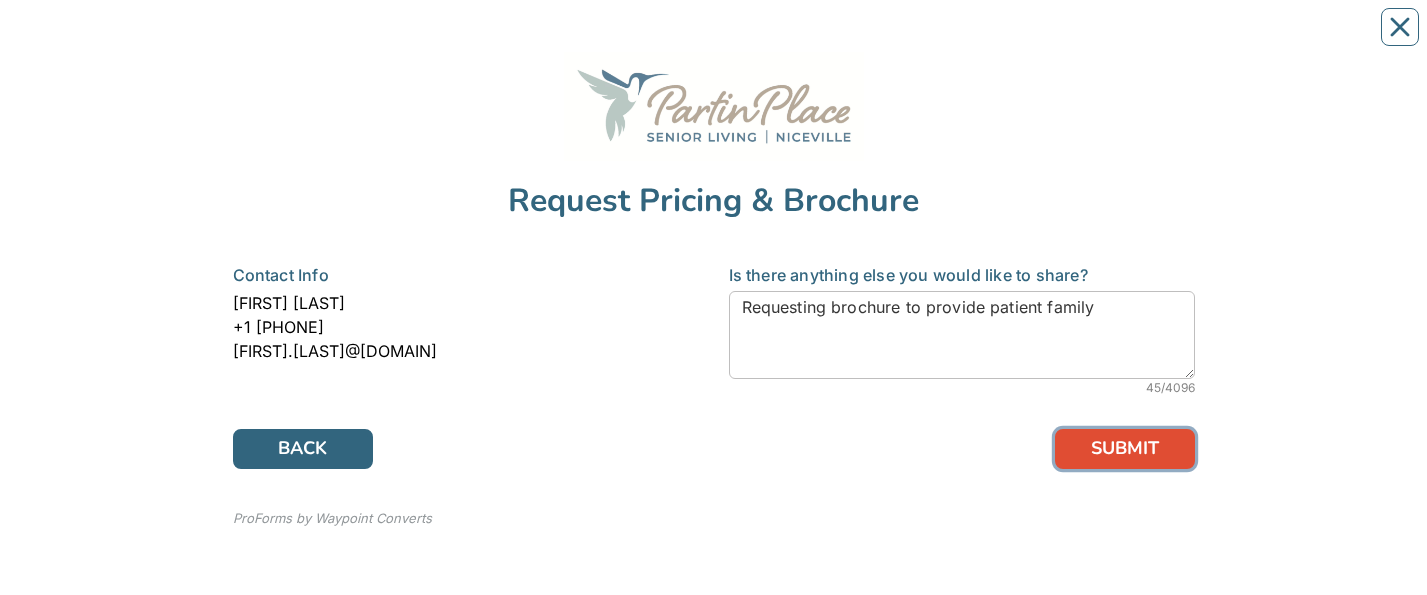 click on "SUBMIT" at bounding box center [1125, 449] 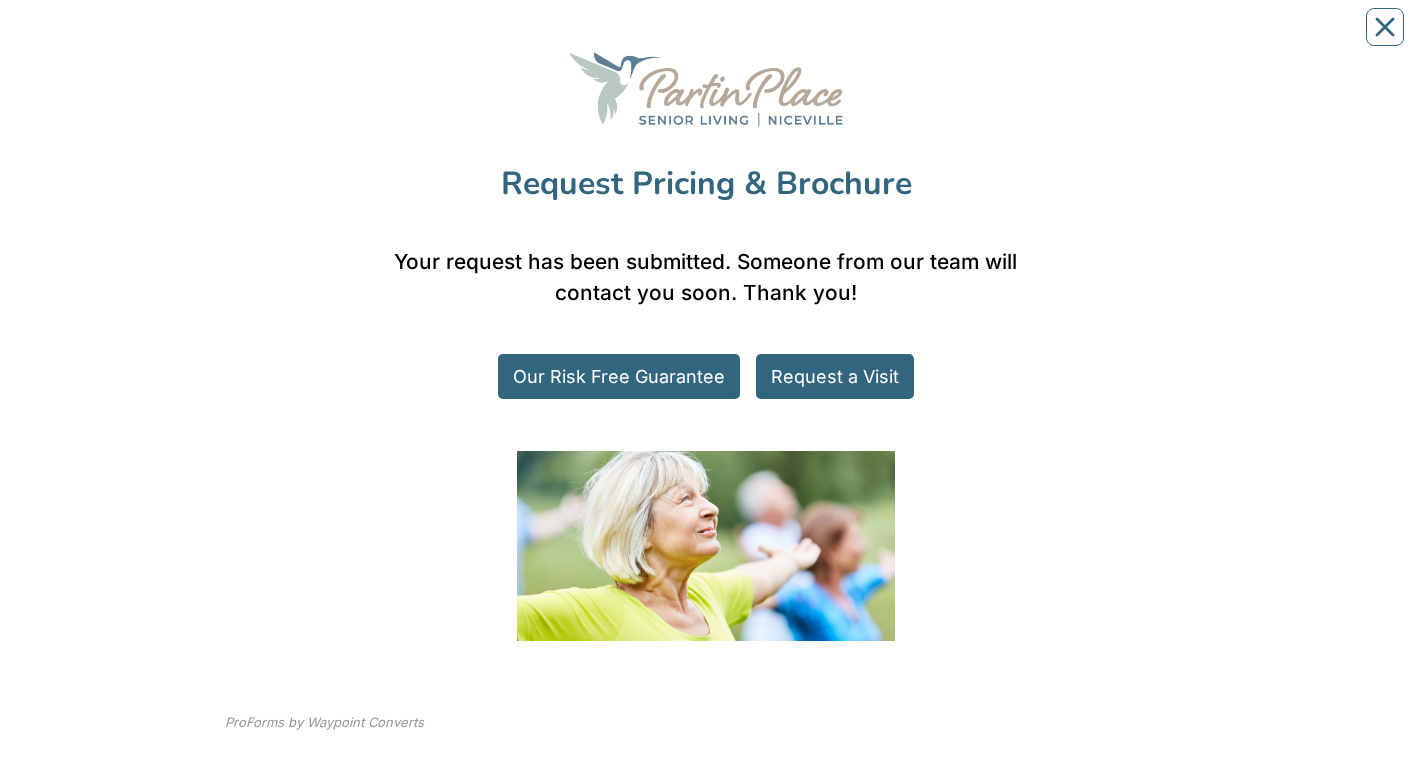 scroll, scrollTop: 0, scrollLeft: 0, axis: both 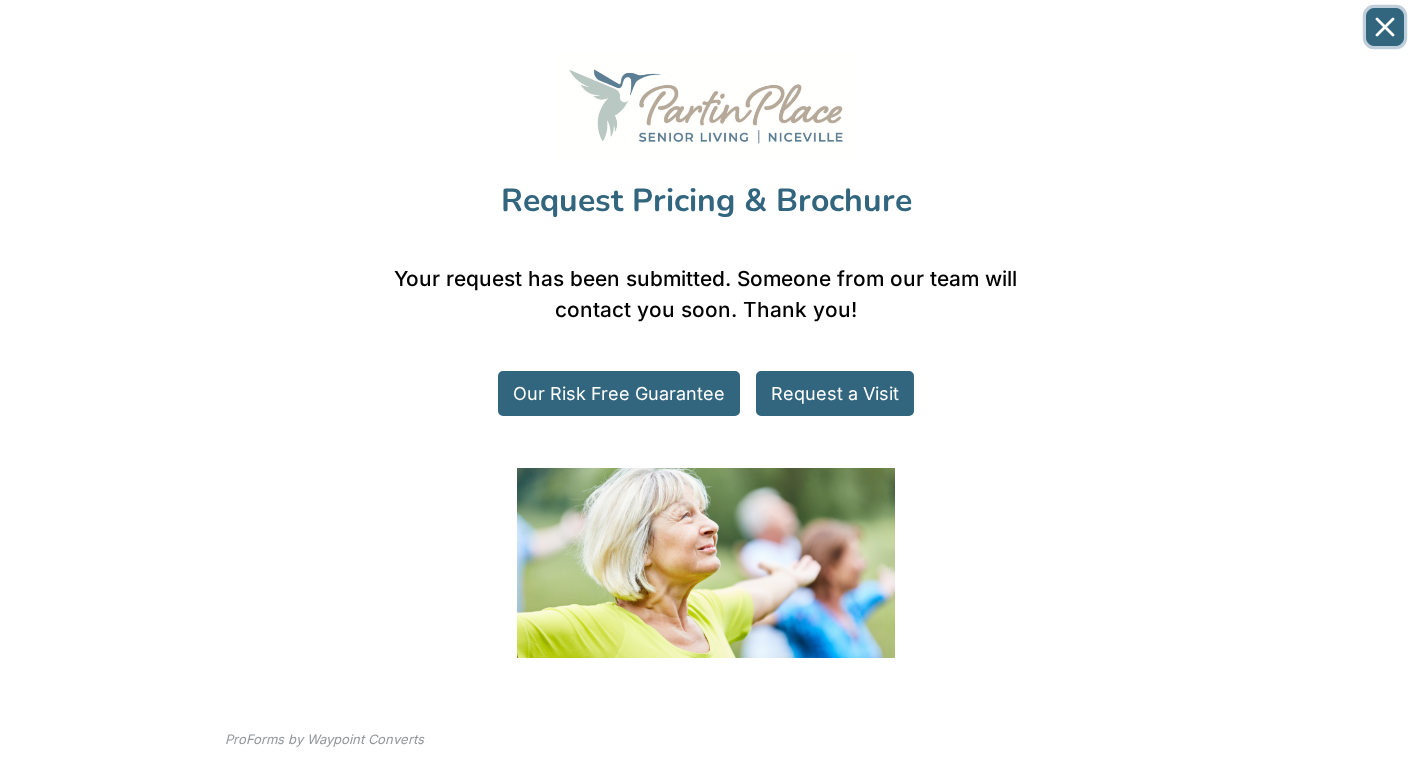click 